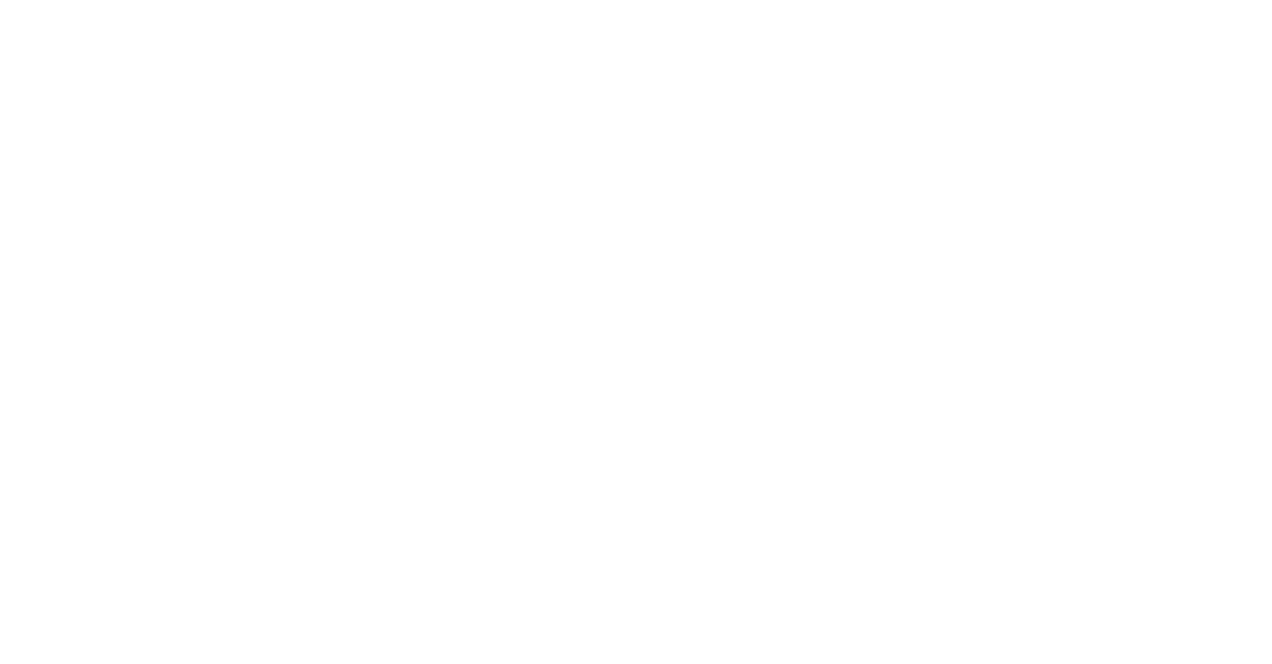 scroll, scrollTop: 0, scrollLeft: 0, axis: both 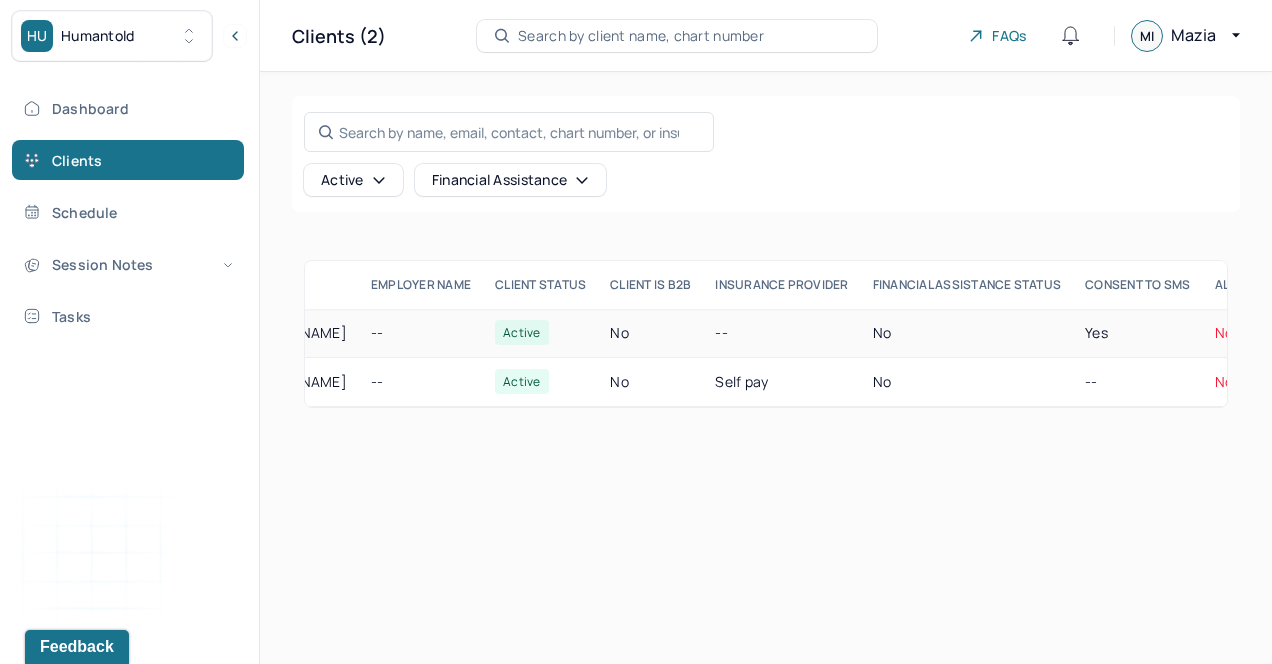 click on "No" at bounding box center [650, 333] 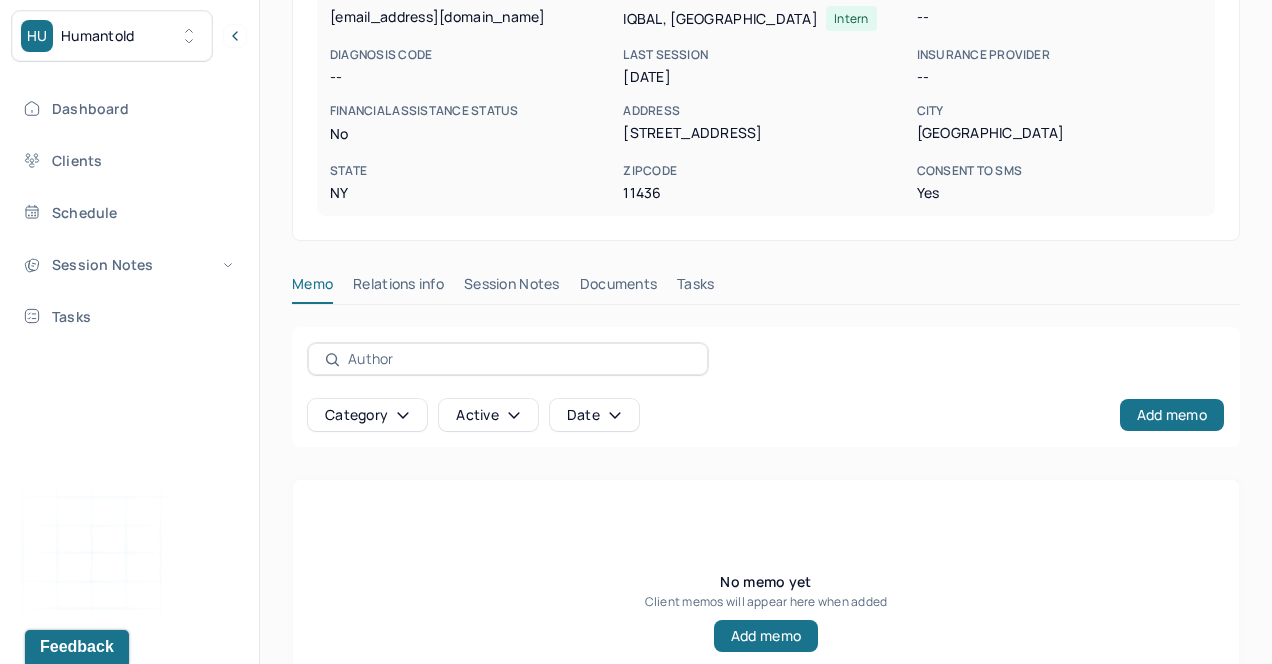 click on "Relations info" at bounding box center [398, 288] 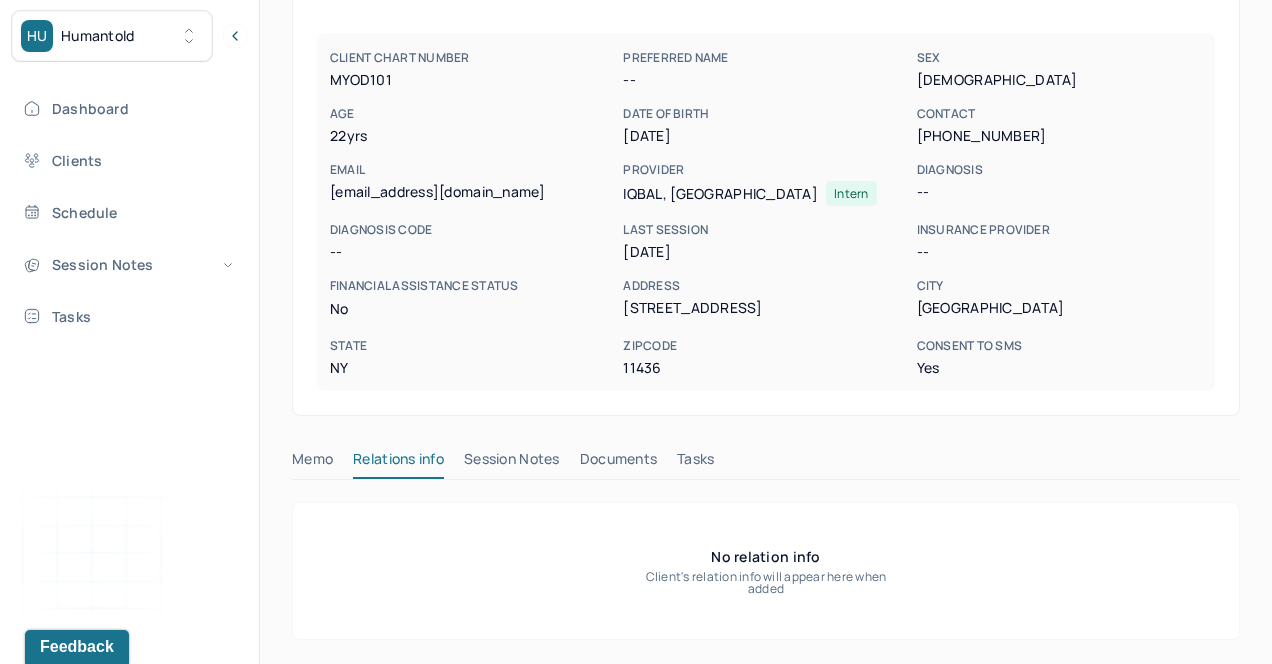 scroll, scrollTop: 169, scrollLeft: 0, axis: vertical 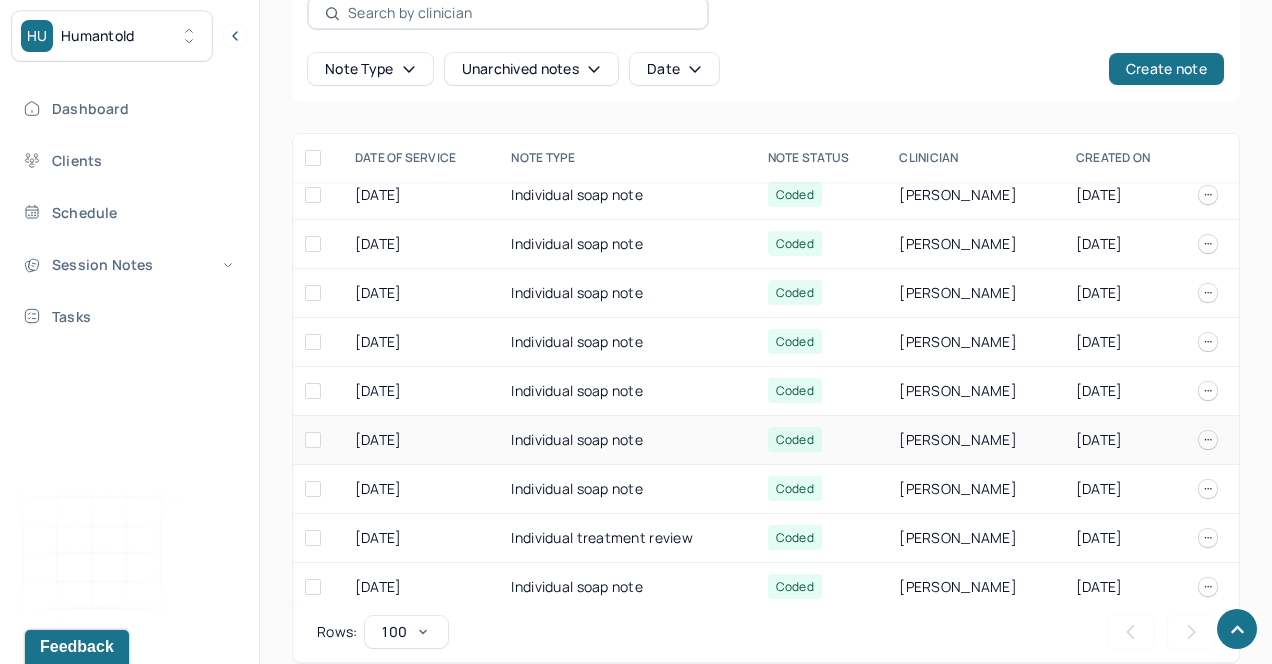 click on "Individual soap note" at bounding box center [627, 440] 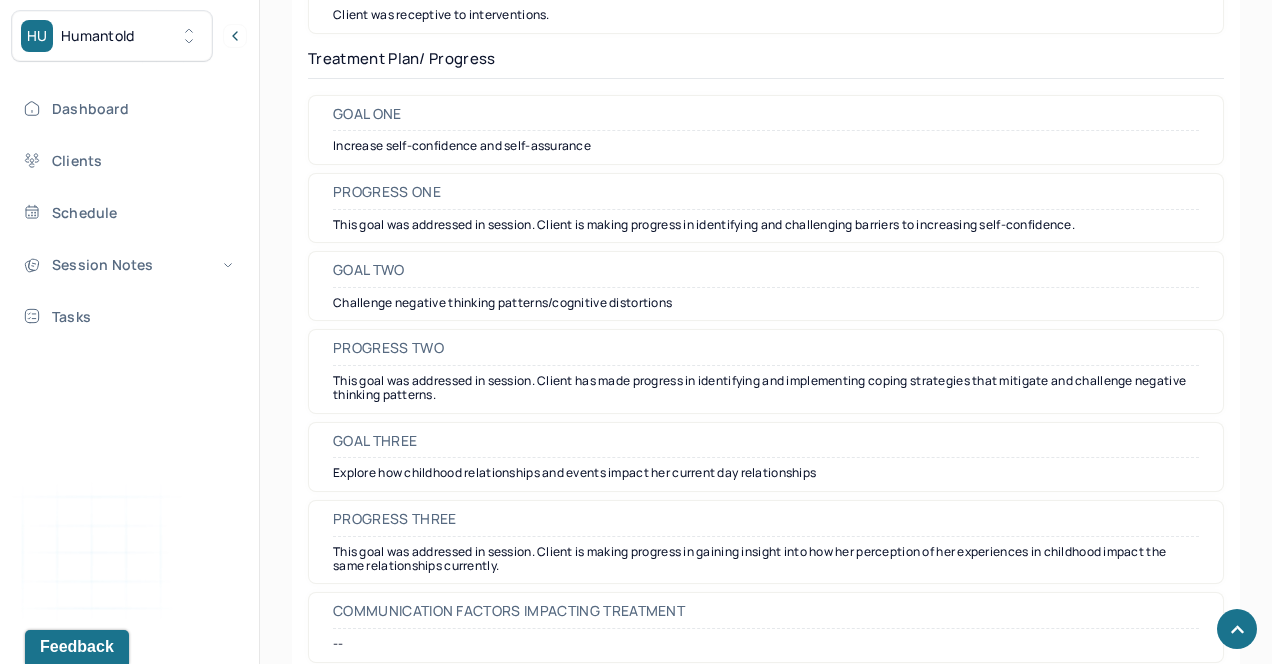 scroll, scrollTop: 3044, scrollLeft: 0, axis: vertical 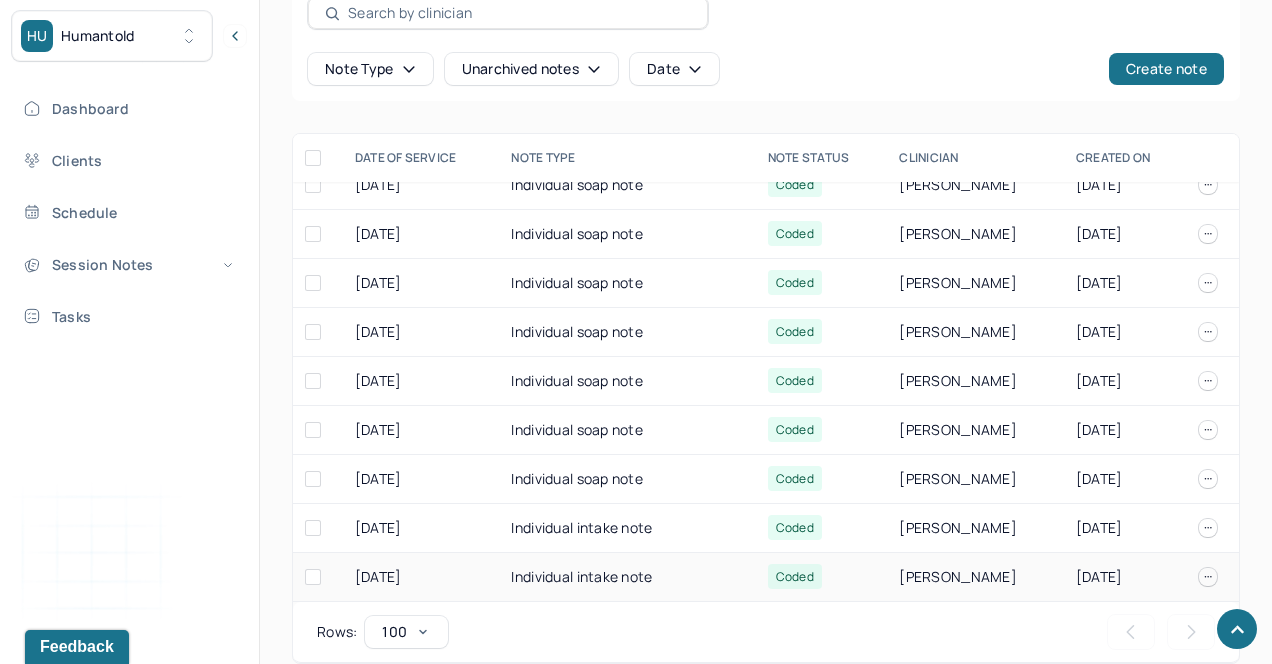 click on "Individual intake note" at bounding box center [627, 577] 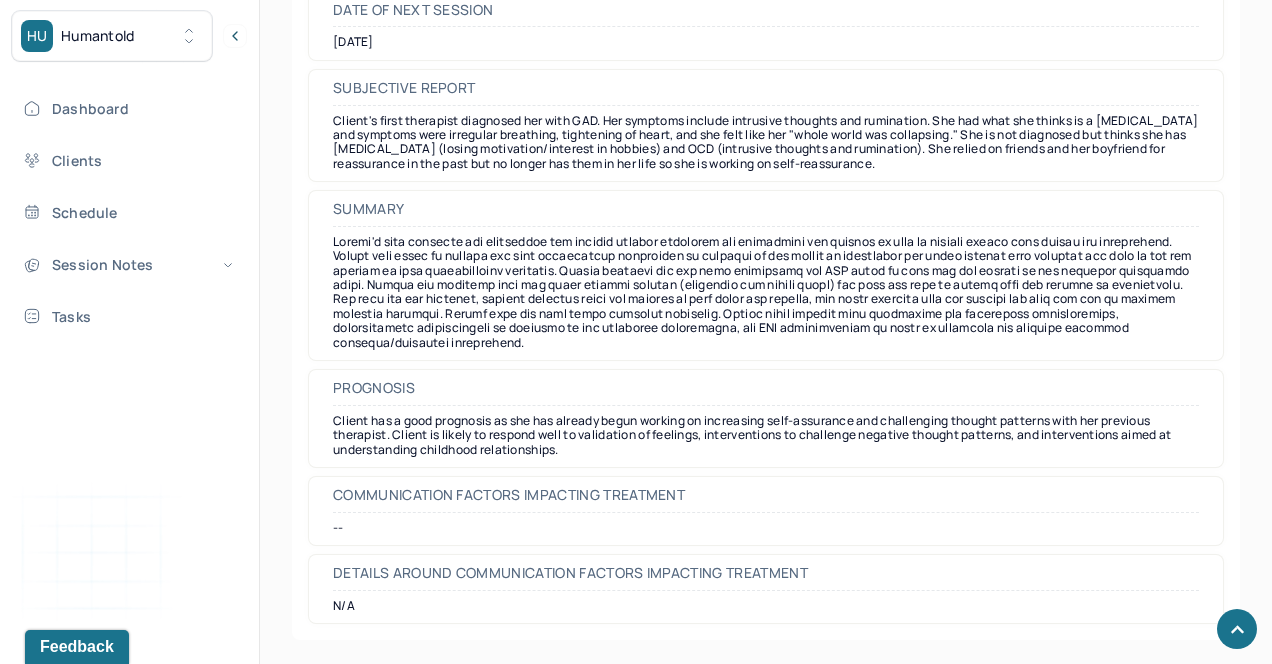 scroll, scrollTop: 9776, scrollLeft: 0, axis: vertical 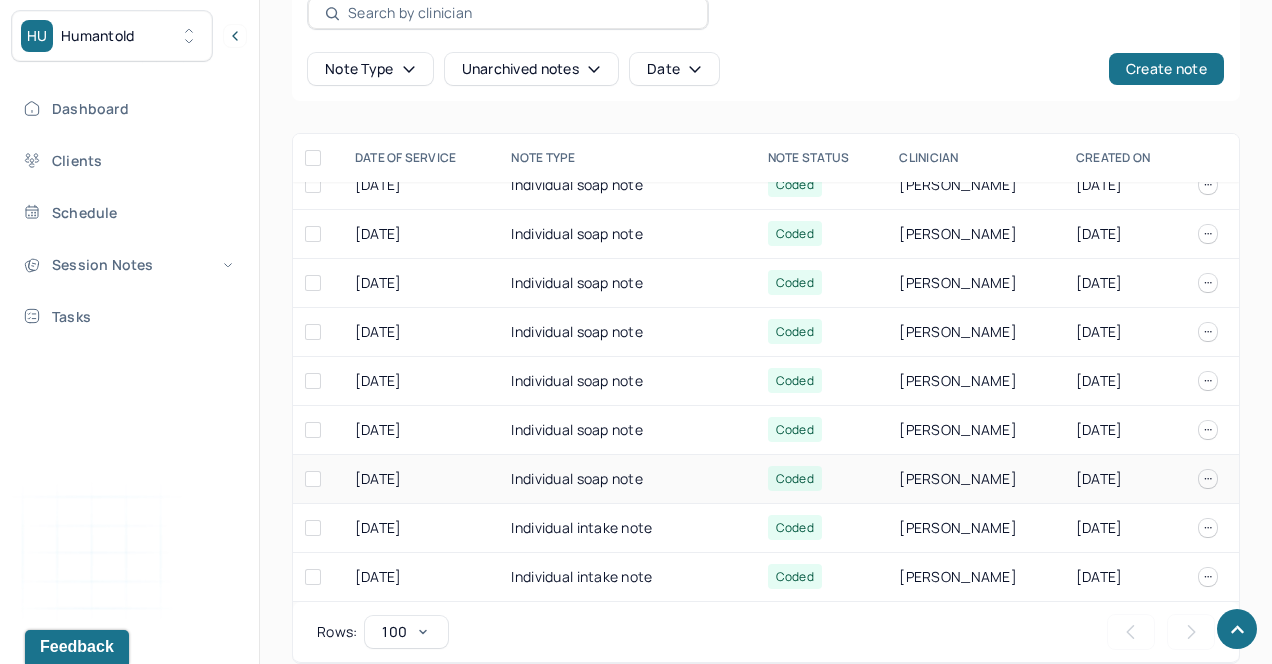 click on "Individual soap note" at bounding box center [627, 479] 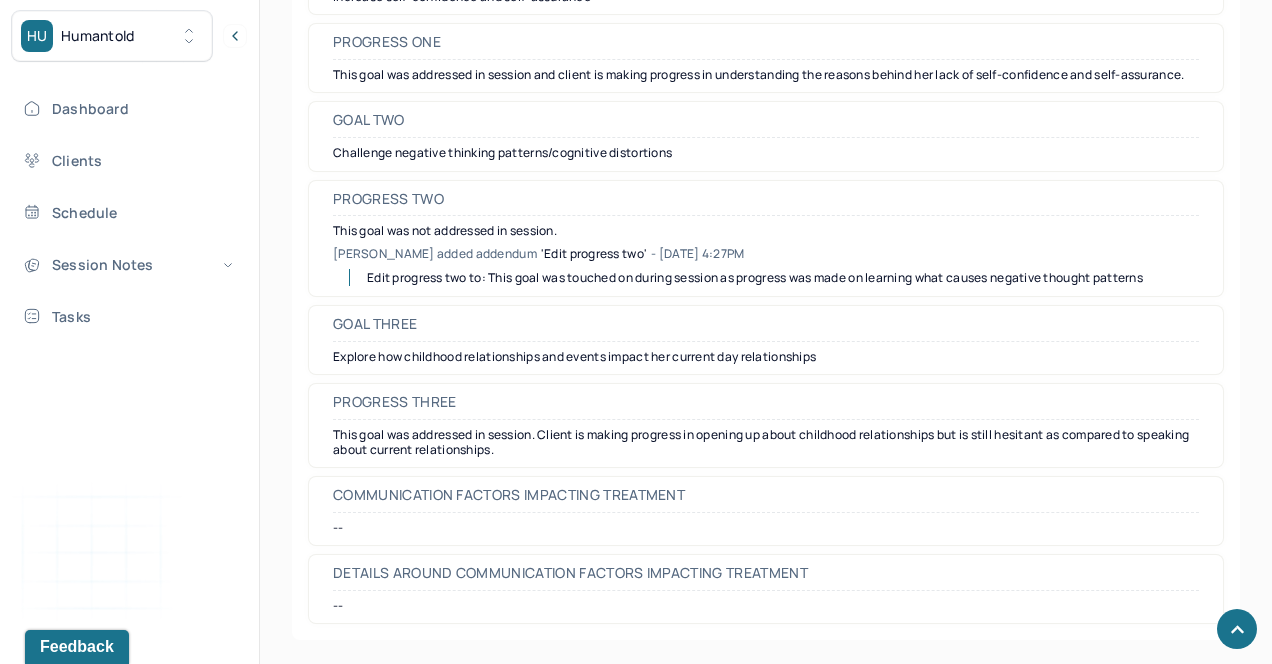 scroll, scrollTop: 3351, scrollLeft: 0, axis: vertical 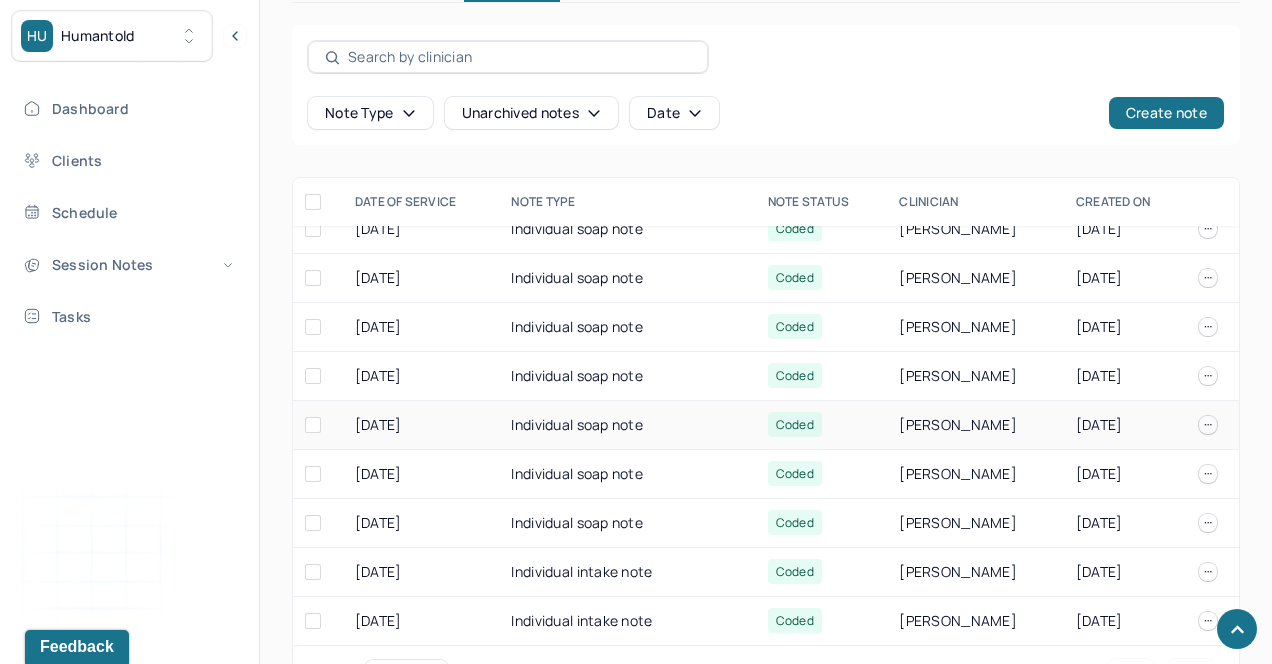 click on "Individual soap note" at bounding box center [627, 425] 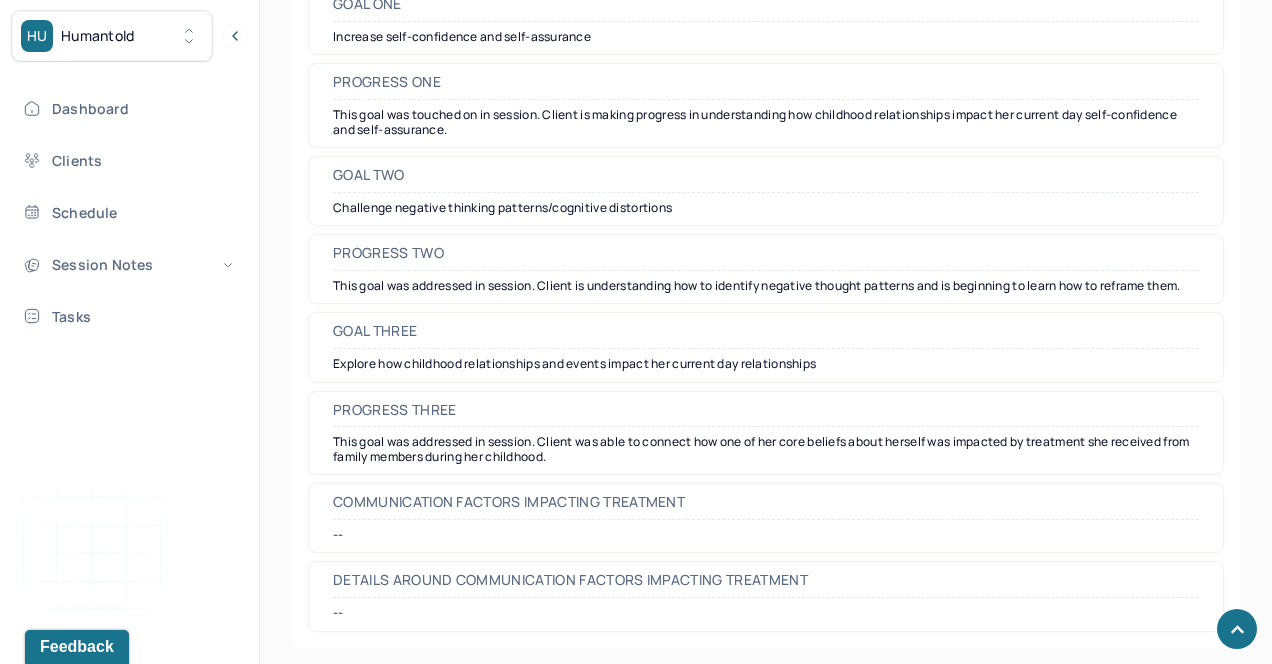 scroll, scrollTop: 3232, scrollLeft: 0, axis: vertical 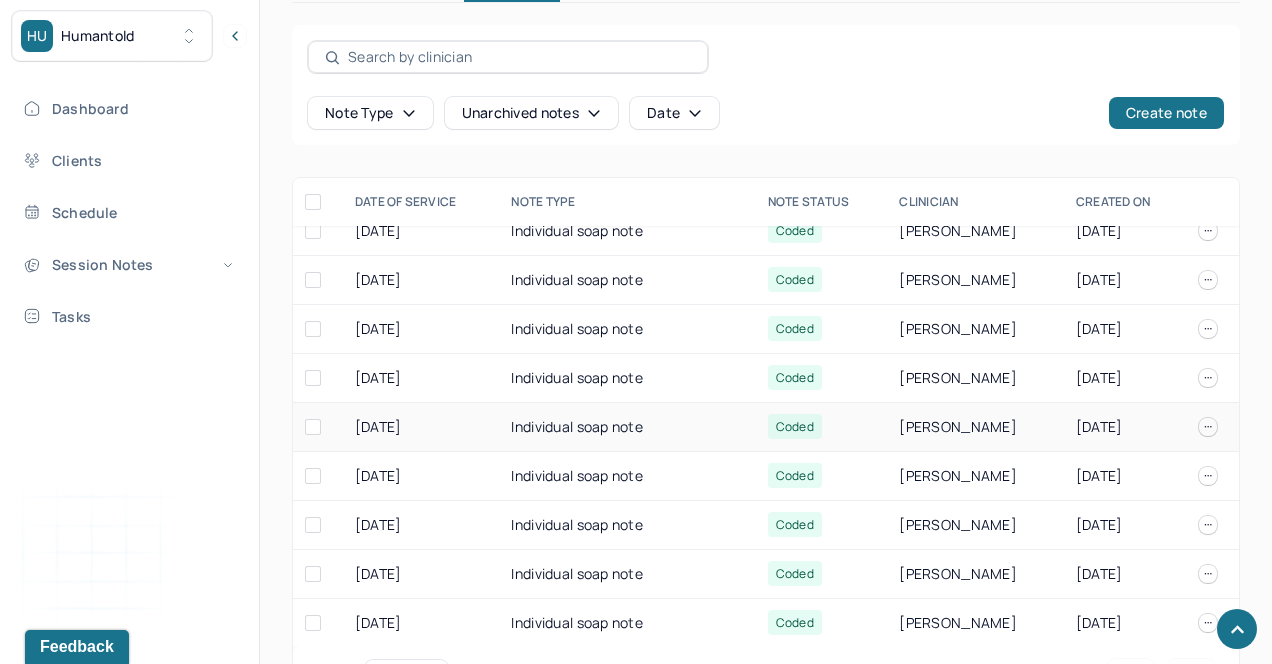 click on "Individual soap note" at bounding box center [627, 427] 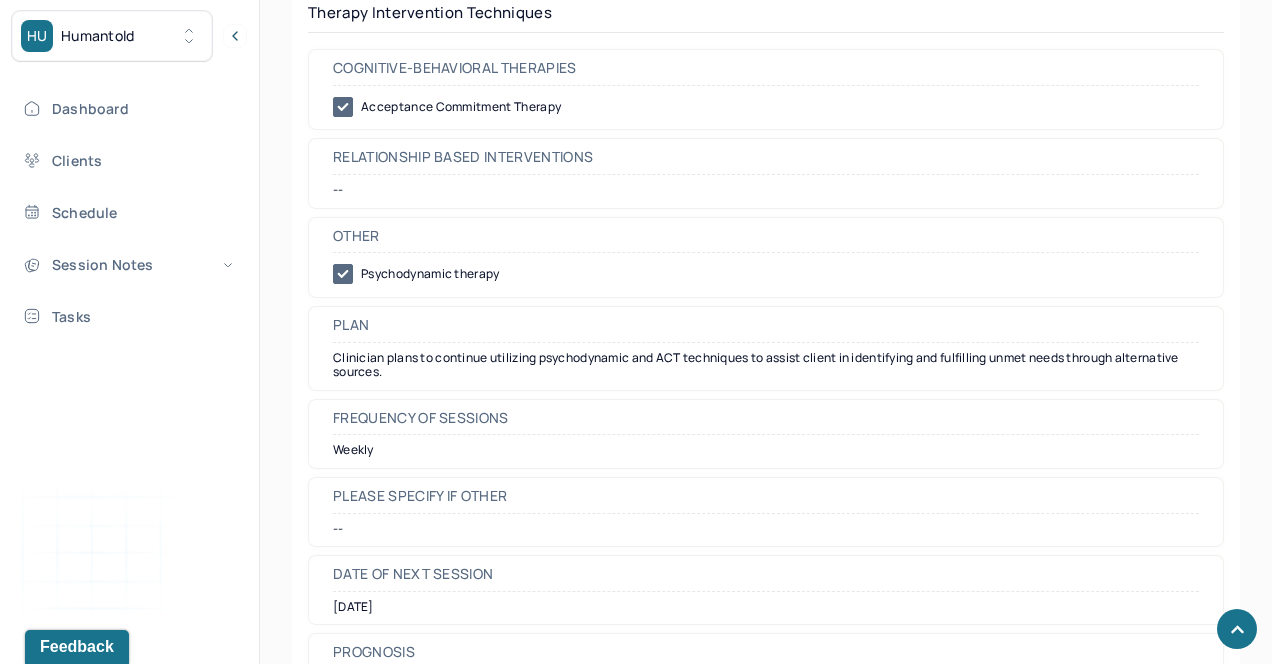 scroll, scrollTop: 2106, scrollLeft: 0, axis: vertical 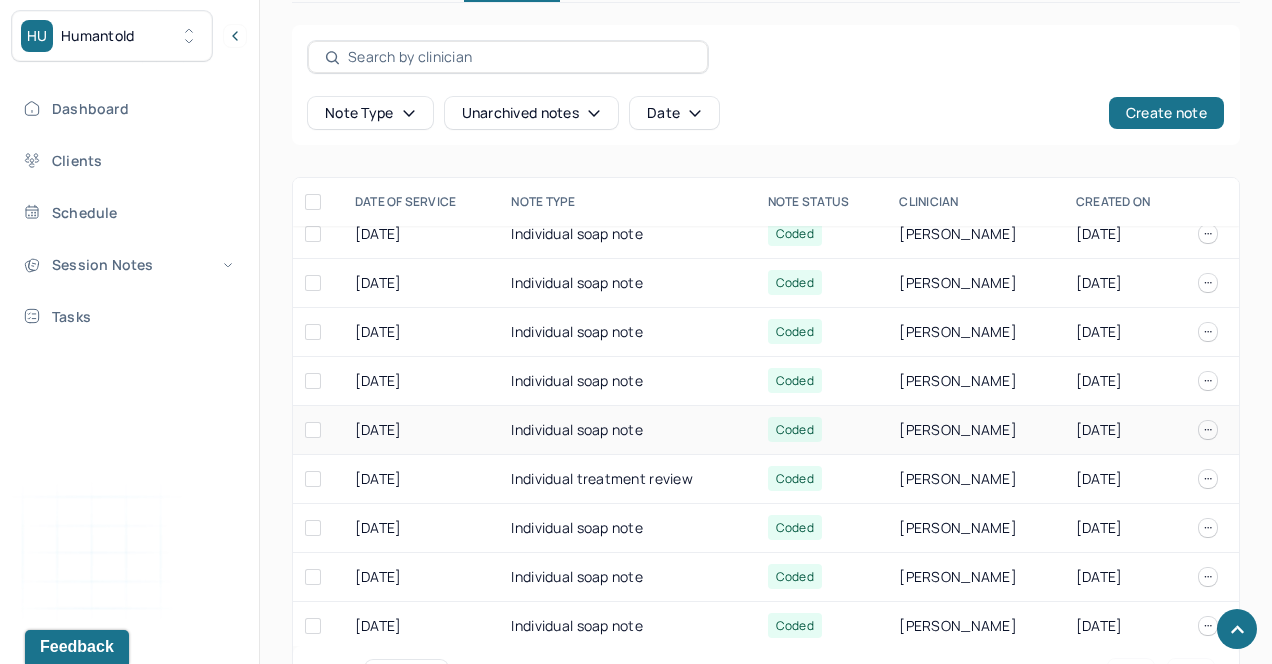 click on "Individual soap note" at bounding box center [627, 430] 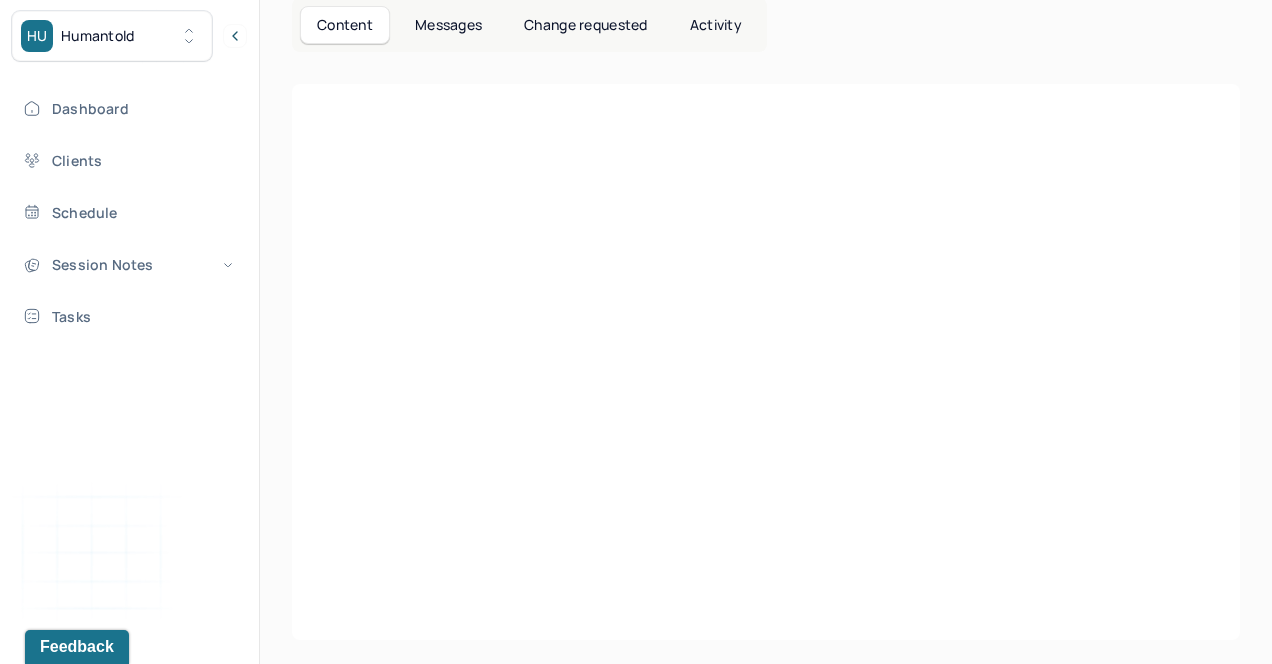 scroll, scrollTop: 646, scrollLeft: 0, axis: vertical 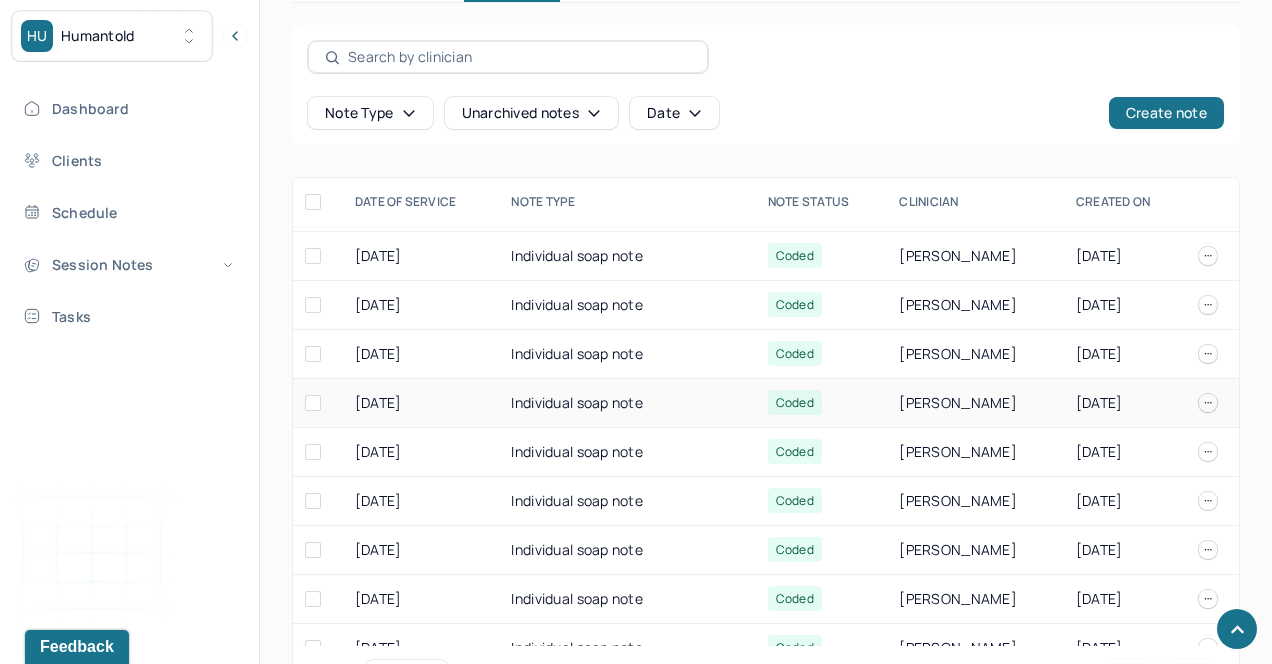 click on "Individual soap note" at bounding box center [627, 403] 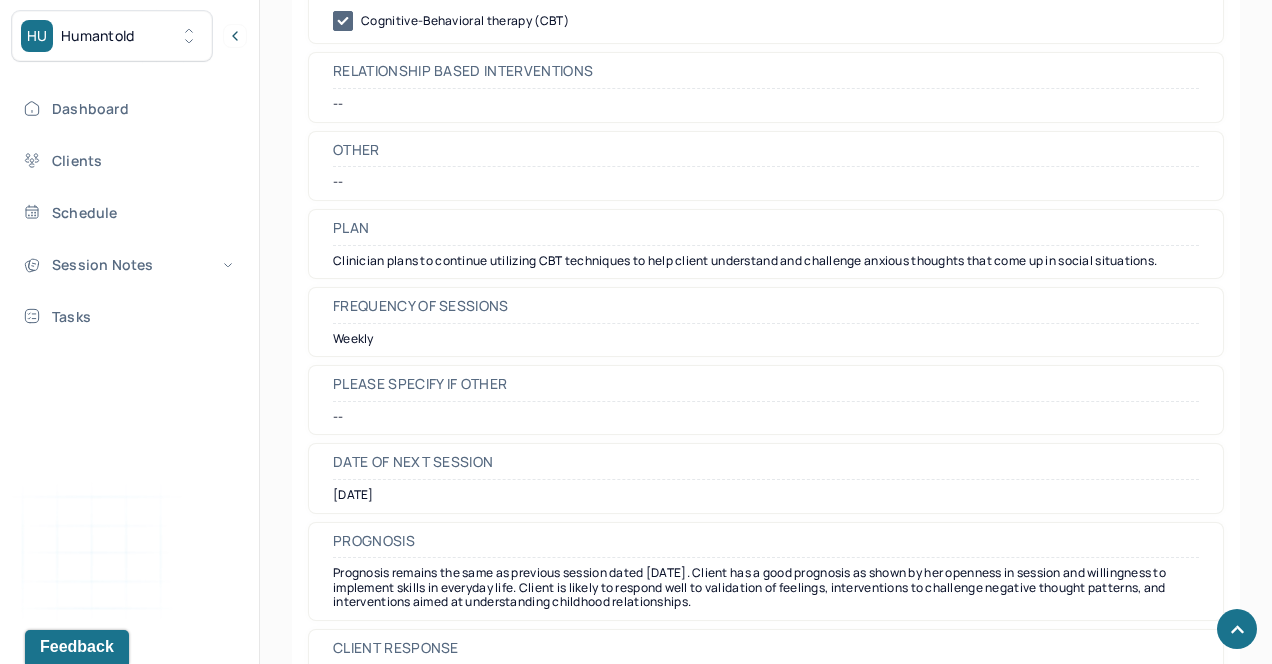 scroll, scrollTop: 2323, scrollLeft: 0, axis: vertical 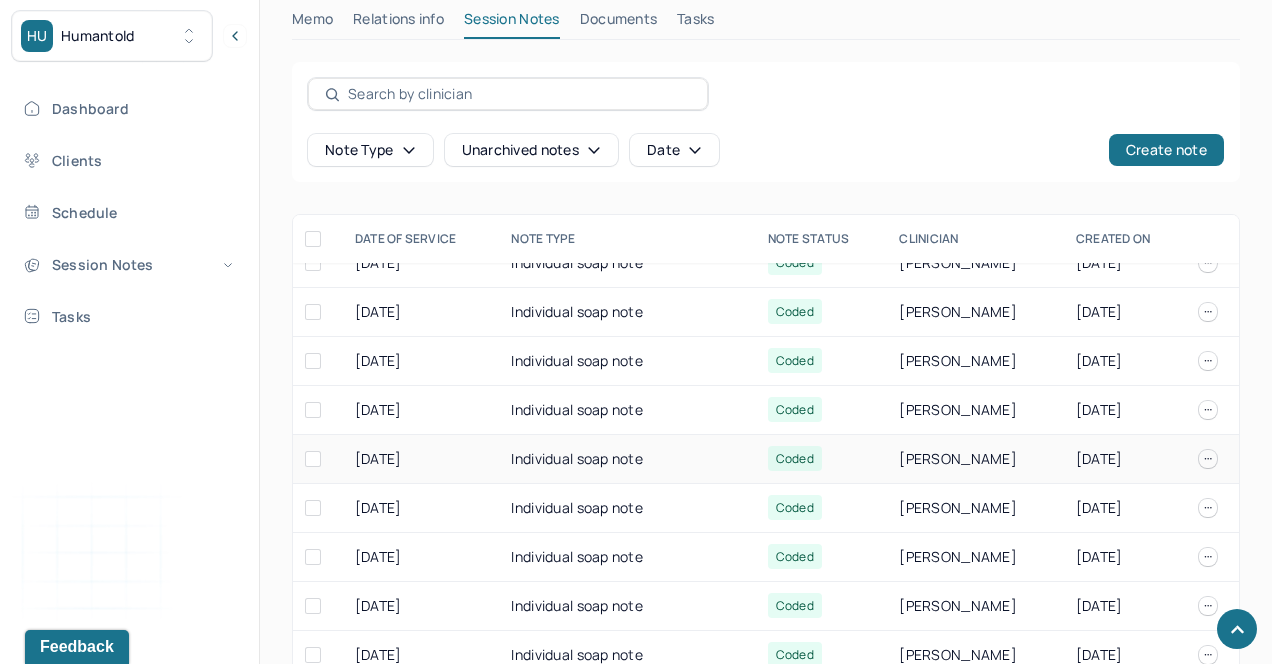 click on "Individual soap note" at bounding box center (627, 459) 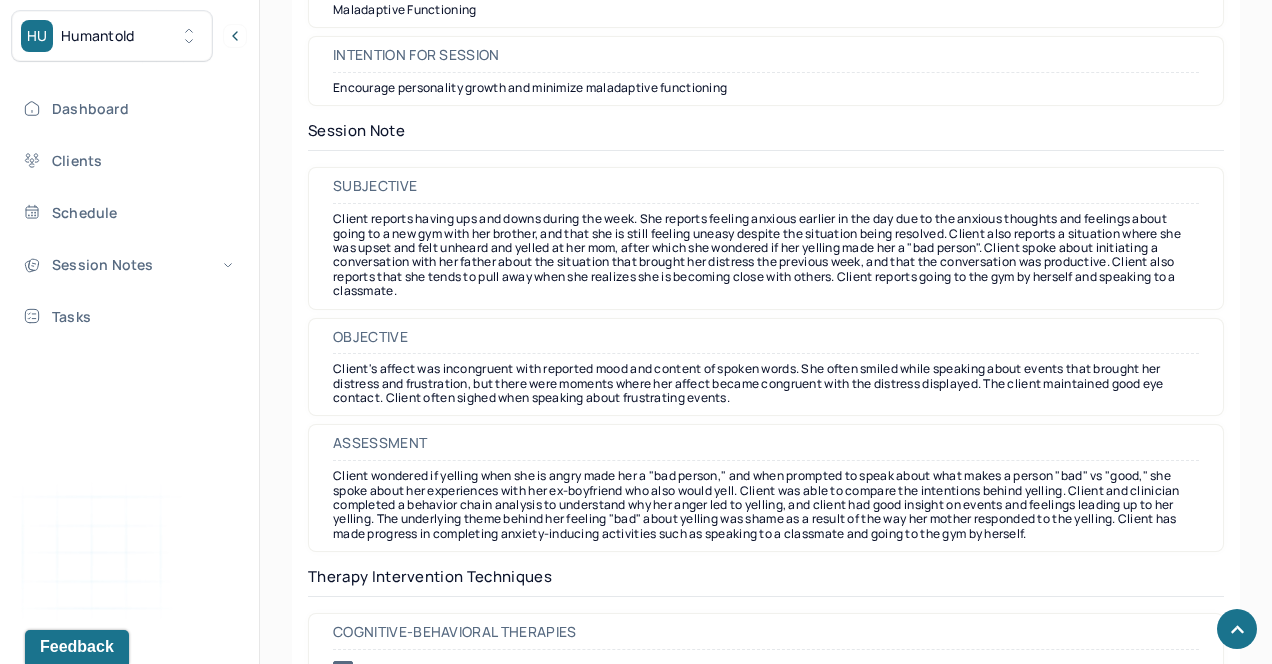 scroll, scrollTop: 1657, scrollLeft: 0, axis: vertical 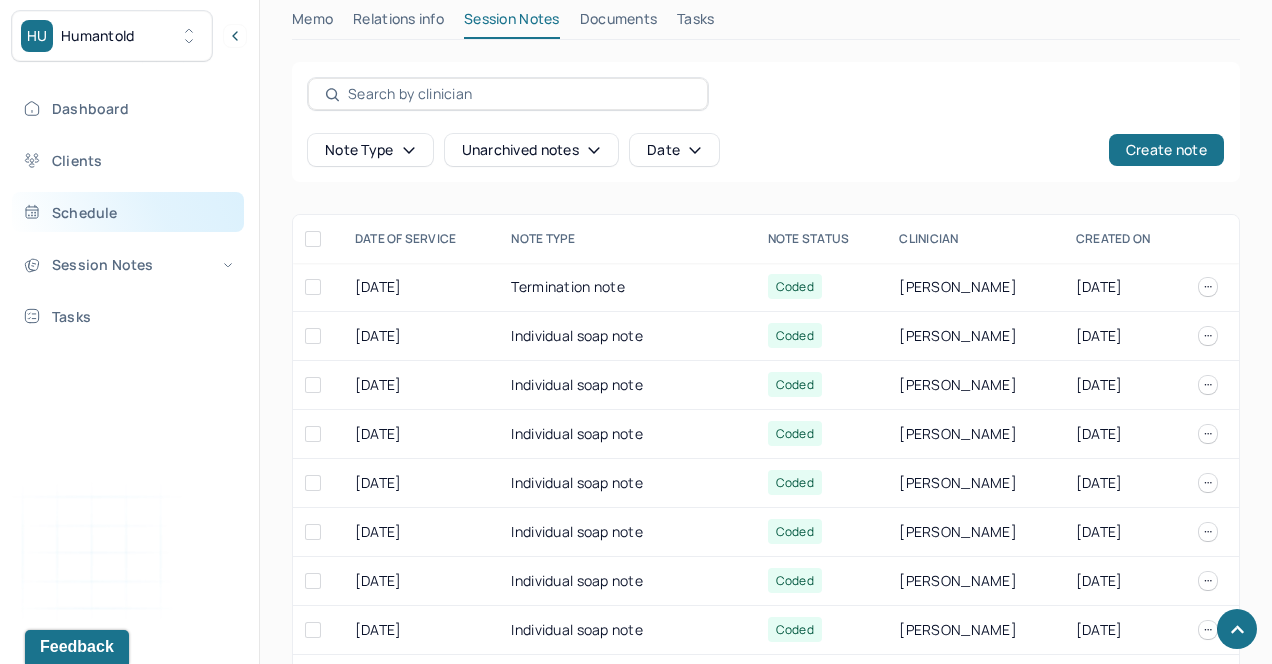 click on "Schedule" at bounding box center [128, 212] 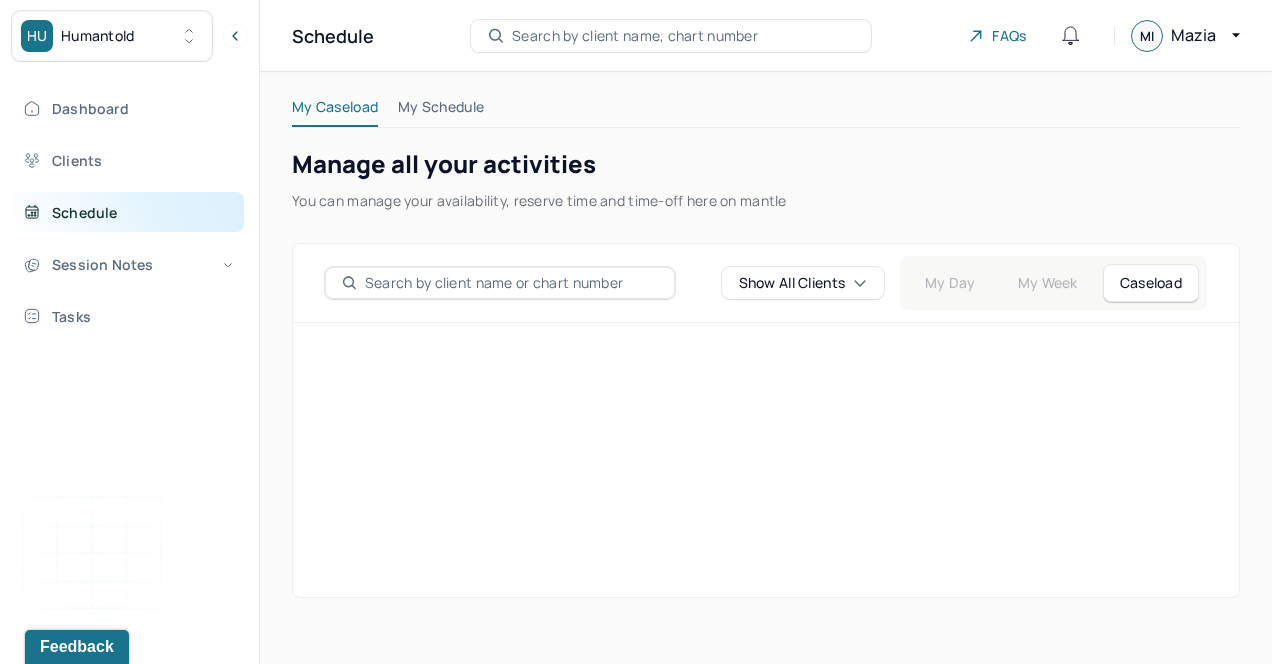 scroll, scrollTop: 0, scrollLeft: 0, axis: both 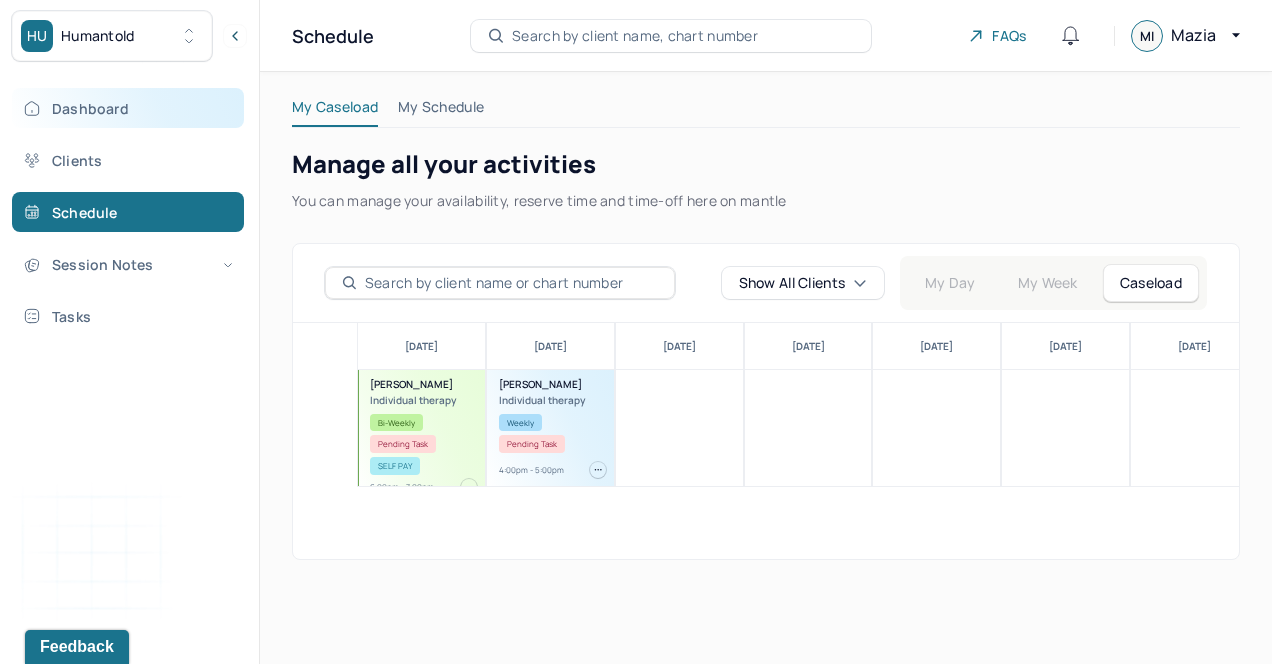 click on "Dashboard" at bounding box center (128, 108) 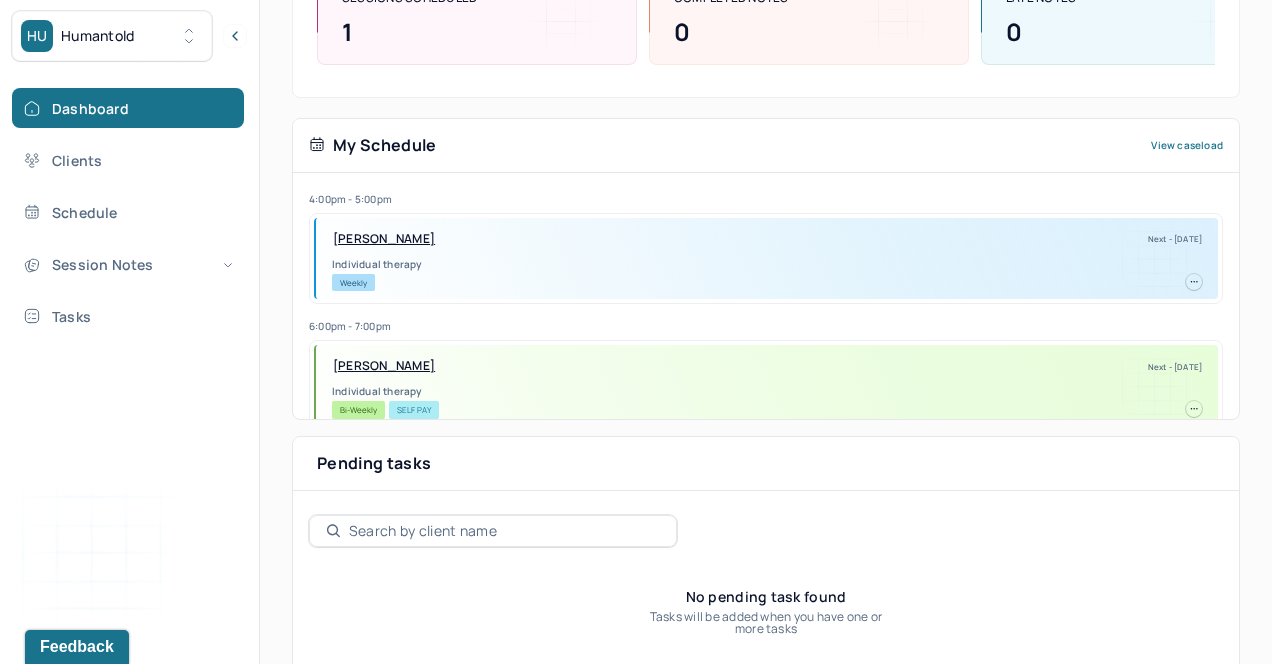 scroll, scrollTop: 338, scrollLeft: 0, axis: vertical 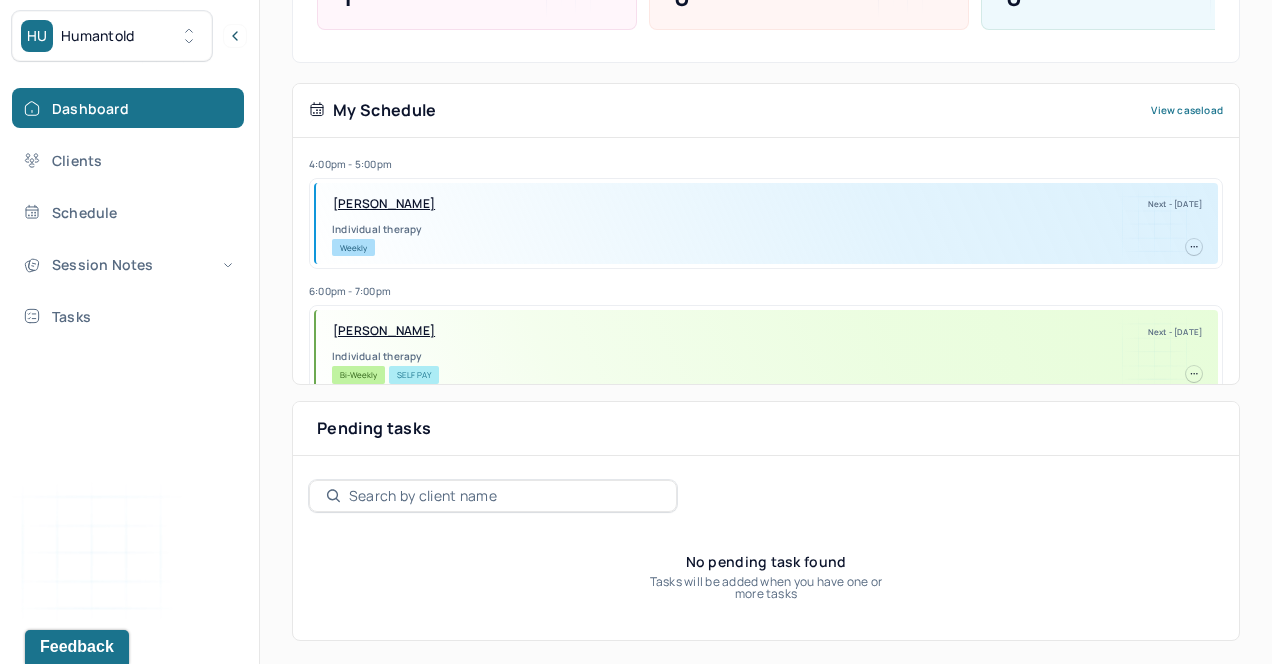 click on "[PERSON_NAME]" at bounding box center (384, 204) 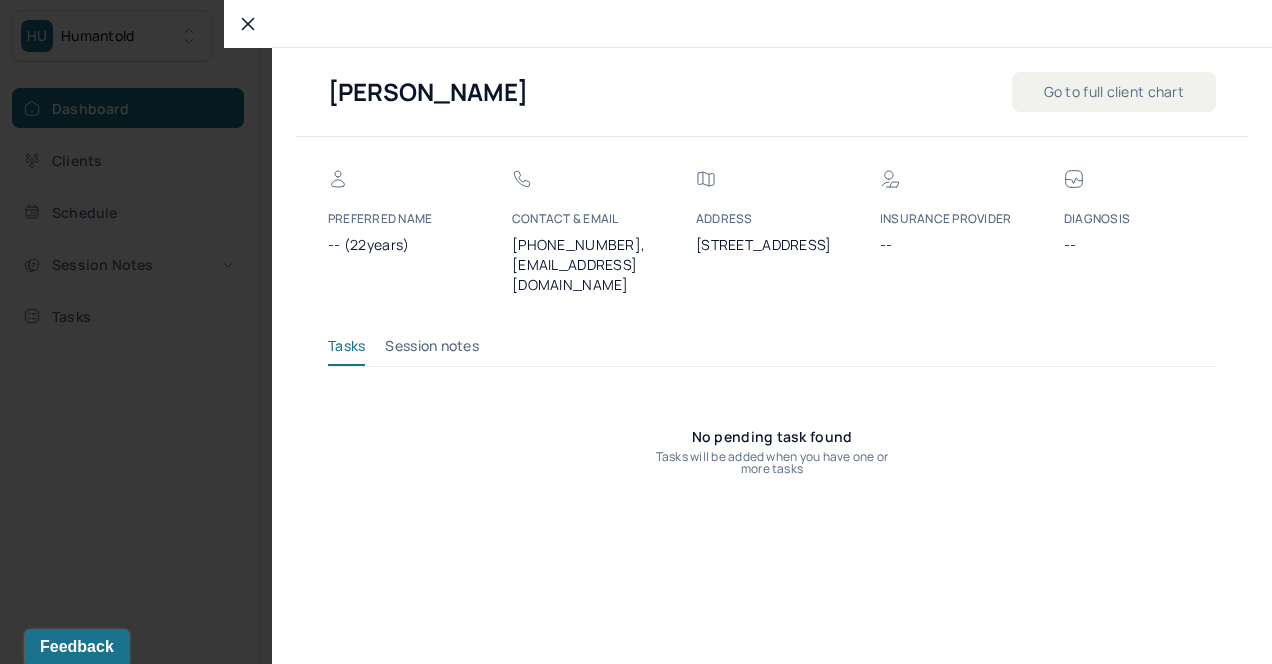 click at bounding box center (636, 332) 